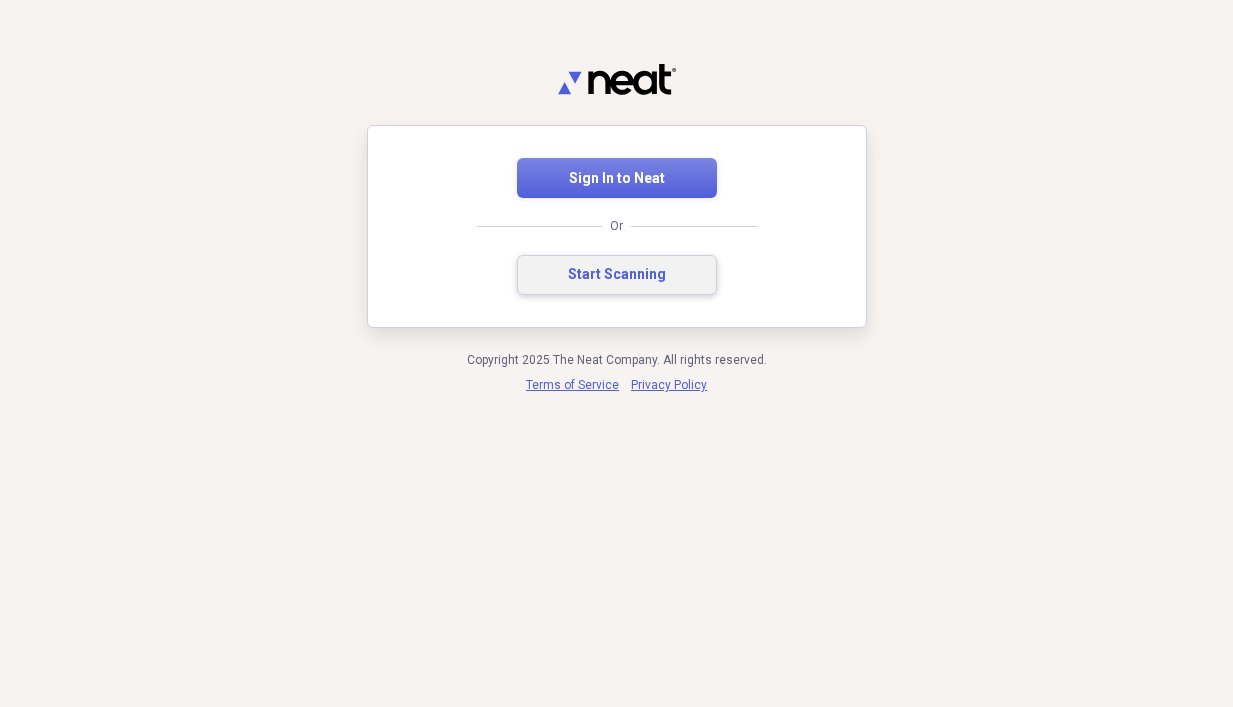 scroll, scrollTop: 0, scrollLeft: 0, axis: both 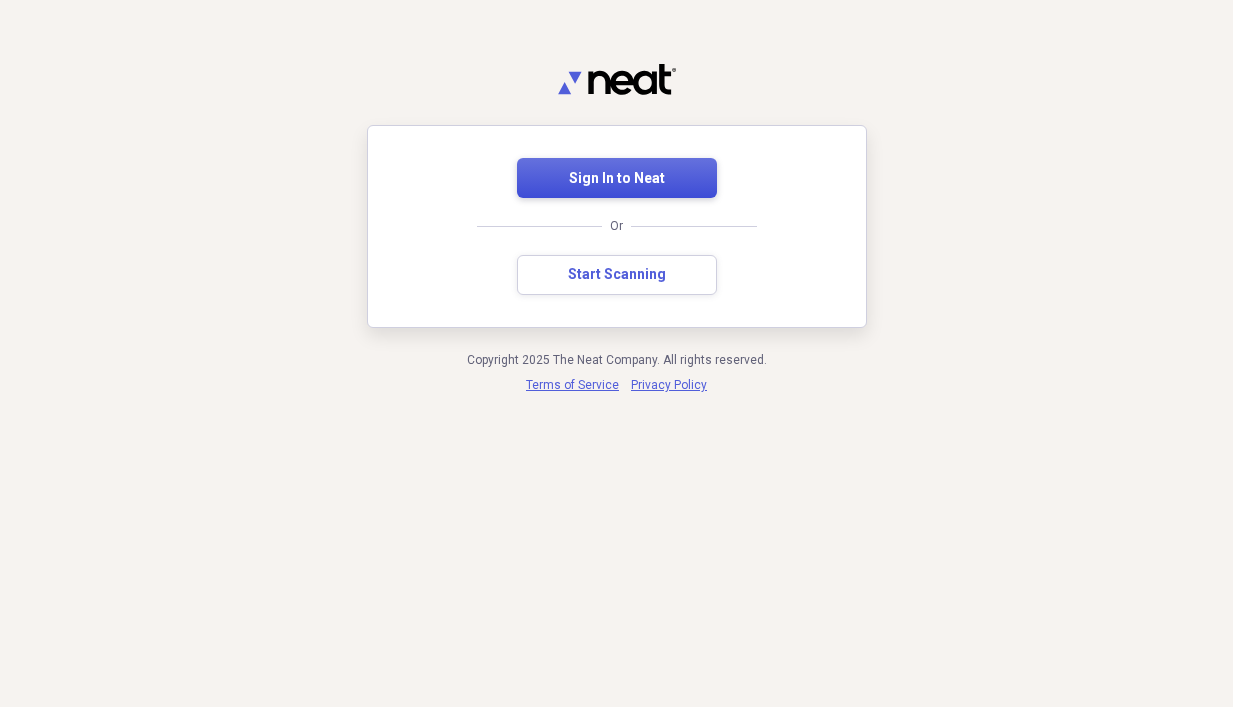 click on "Sign In to Neat" at bounding box center (617, 179) 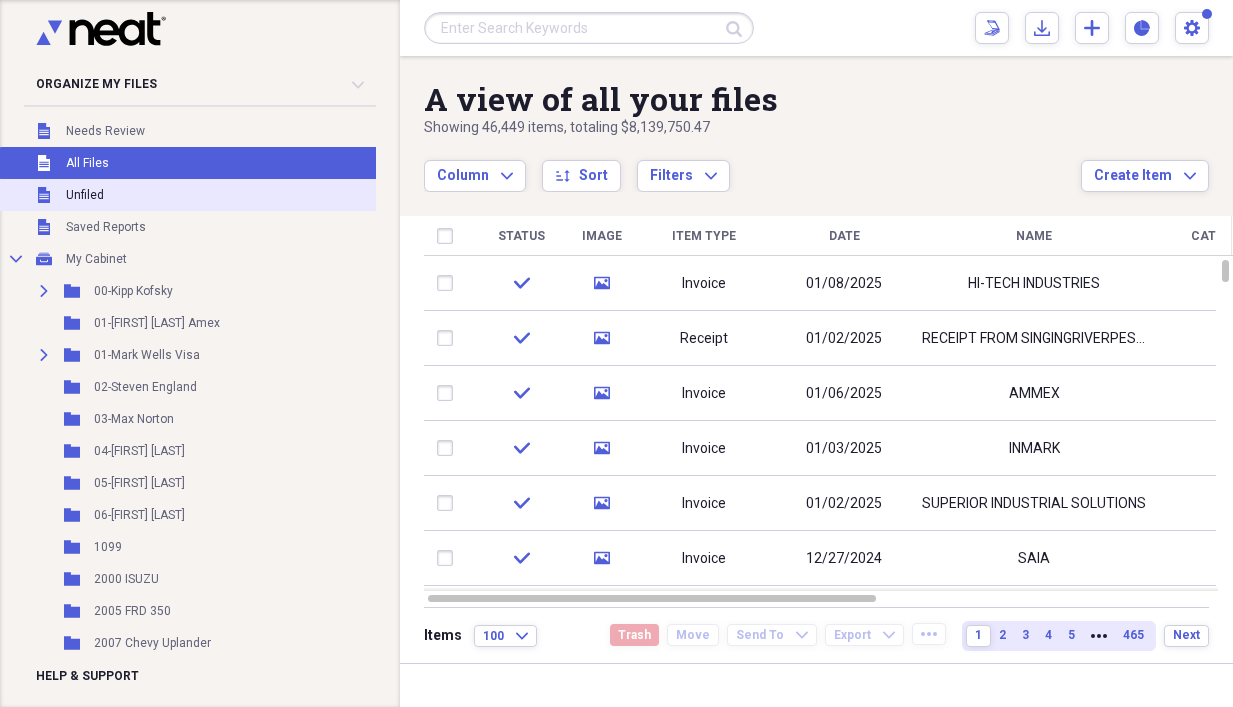 click on "Unfiled" at bounding box center [85, 195] 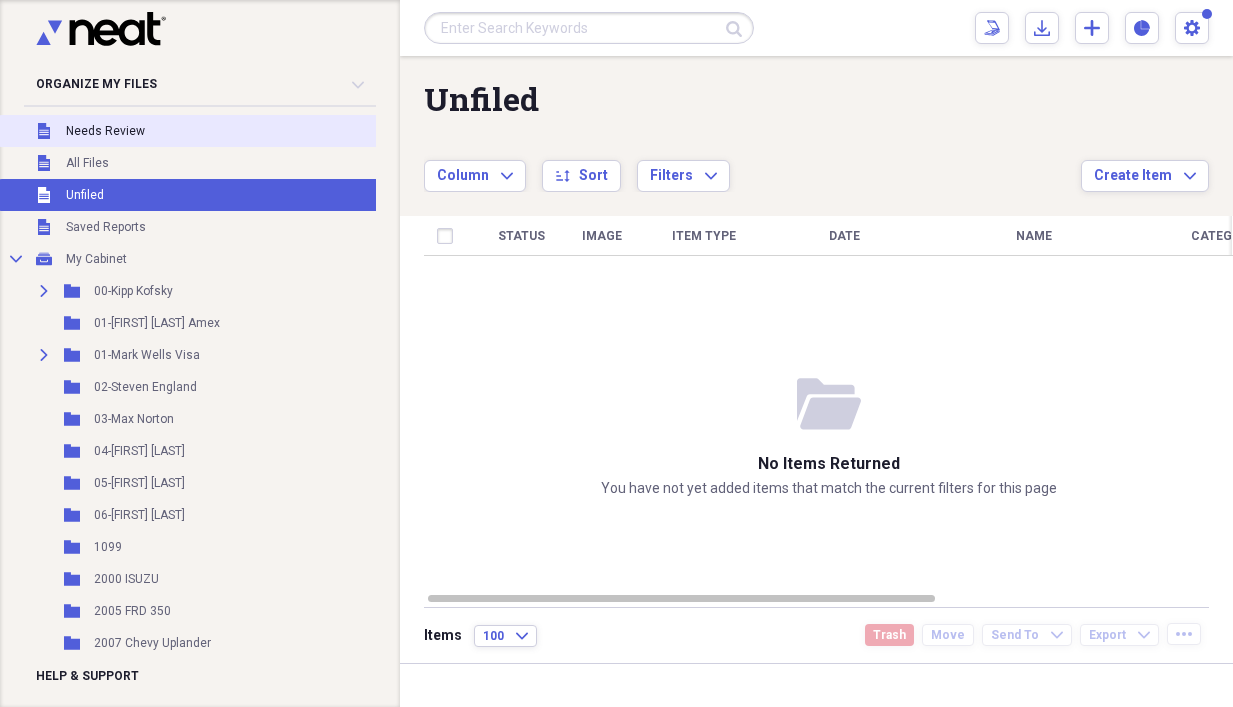 click on "Needs Review" at bounding box center [105, 131] 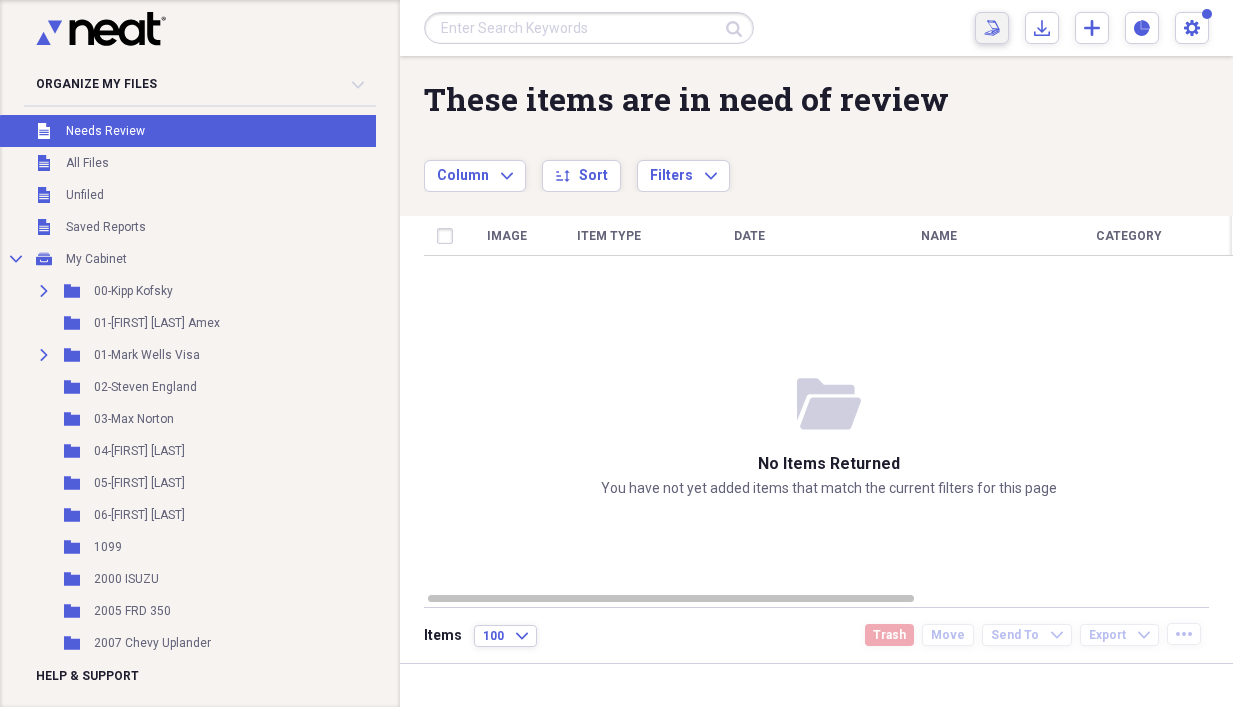click on "Scan Scan" at bounding box center [992, 28] 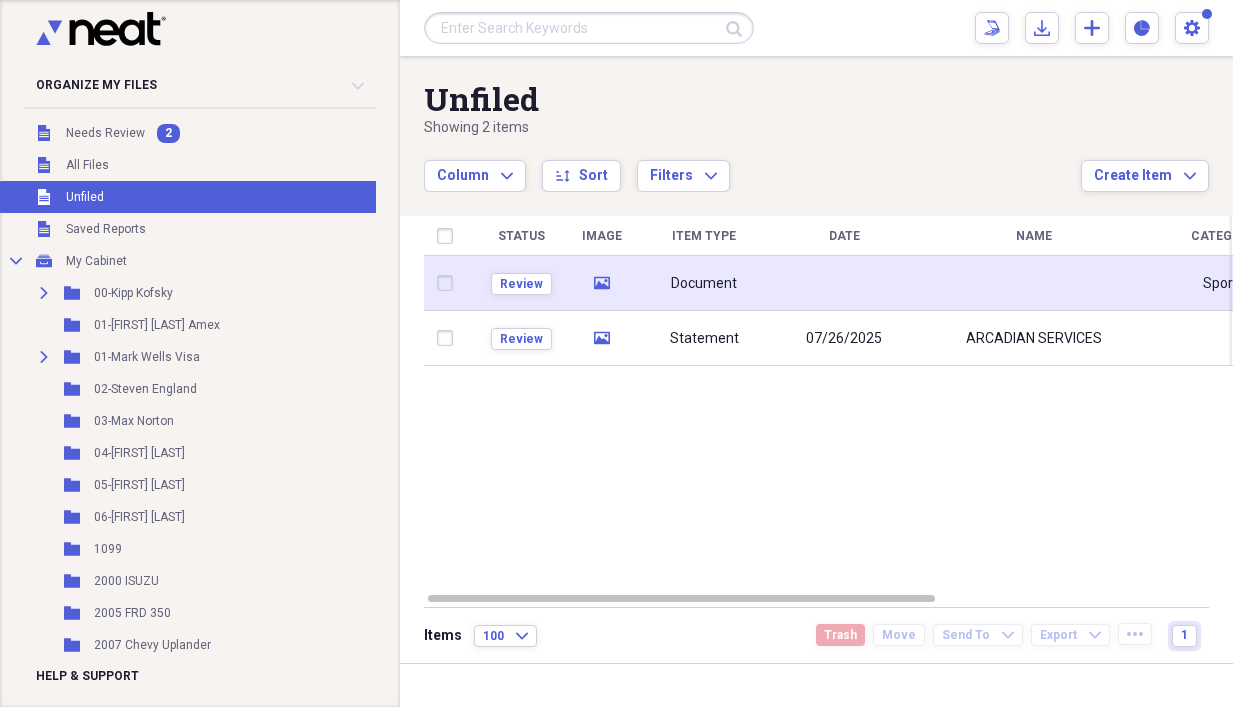 click on "Document" at bounding box center (704, 284) 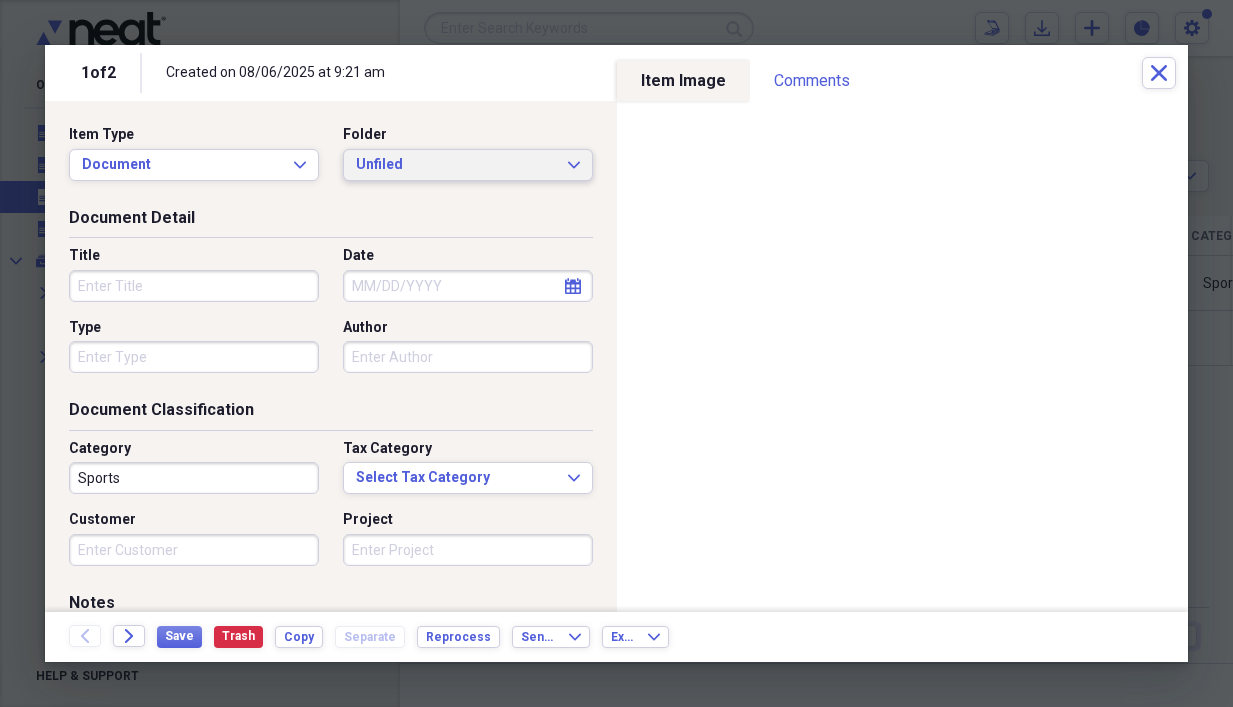 click on "Expand" 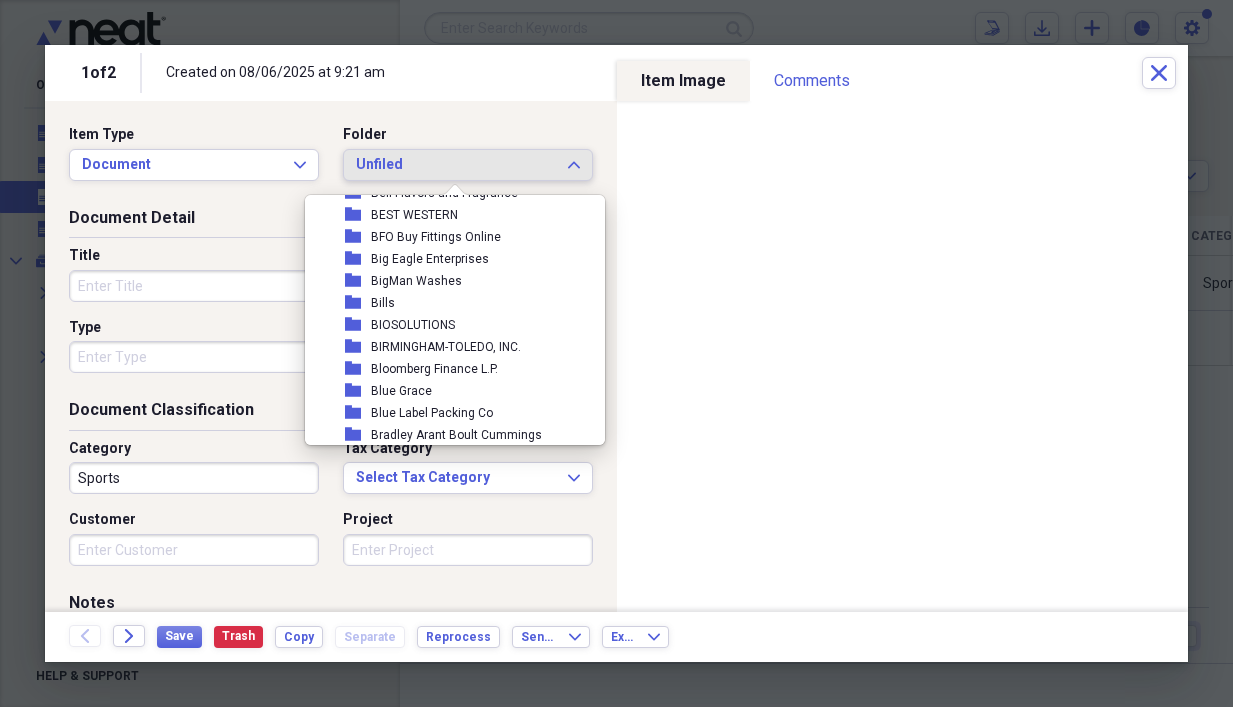 scroll, scrollTop: 1917, scrollLeft: 0, axis: vertical 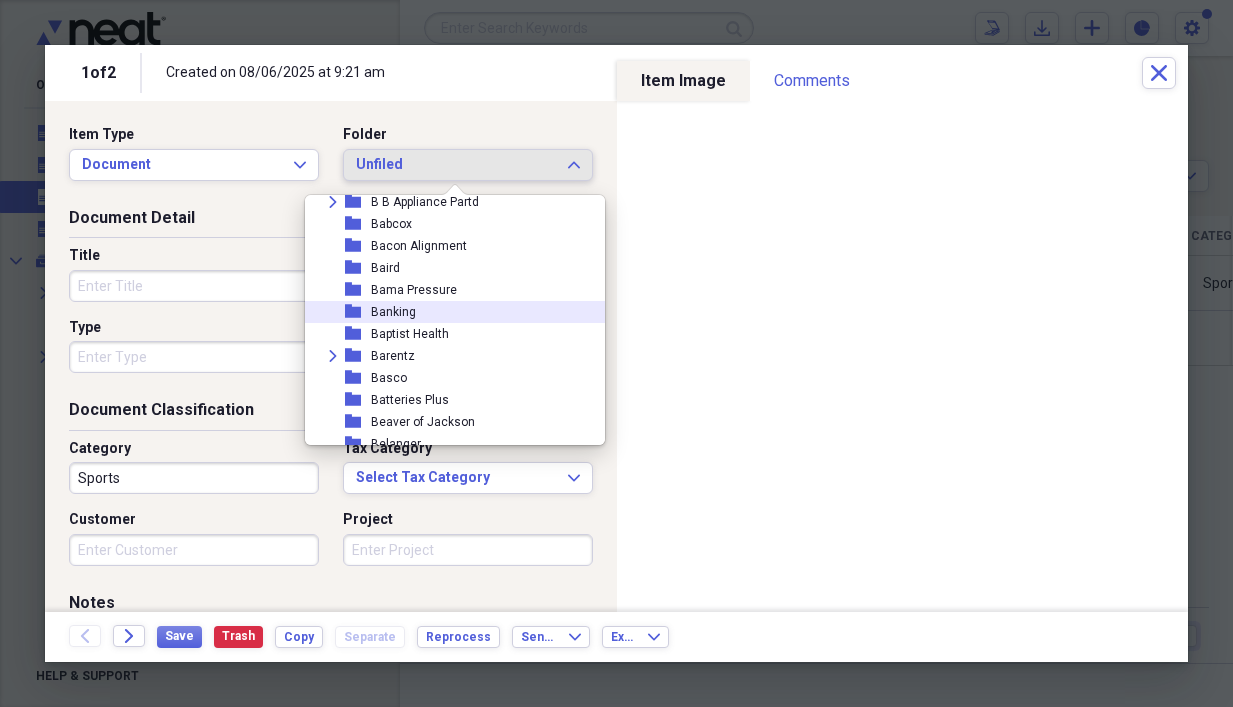 click on "Banking" at bounding box center (393, 312) 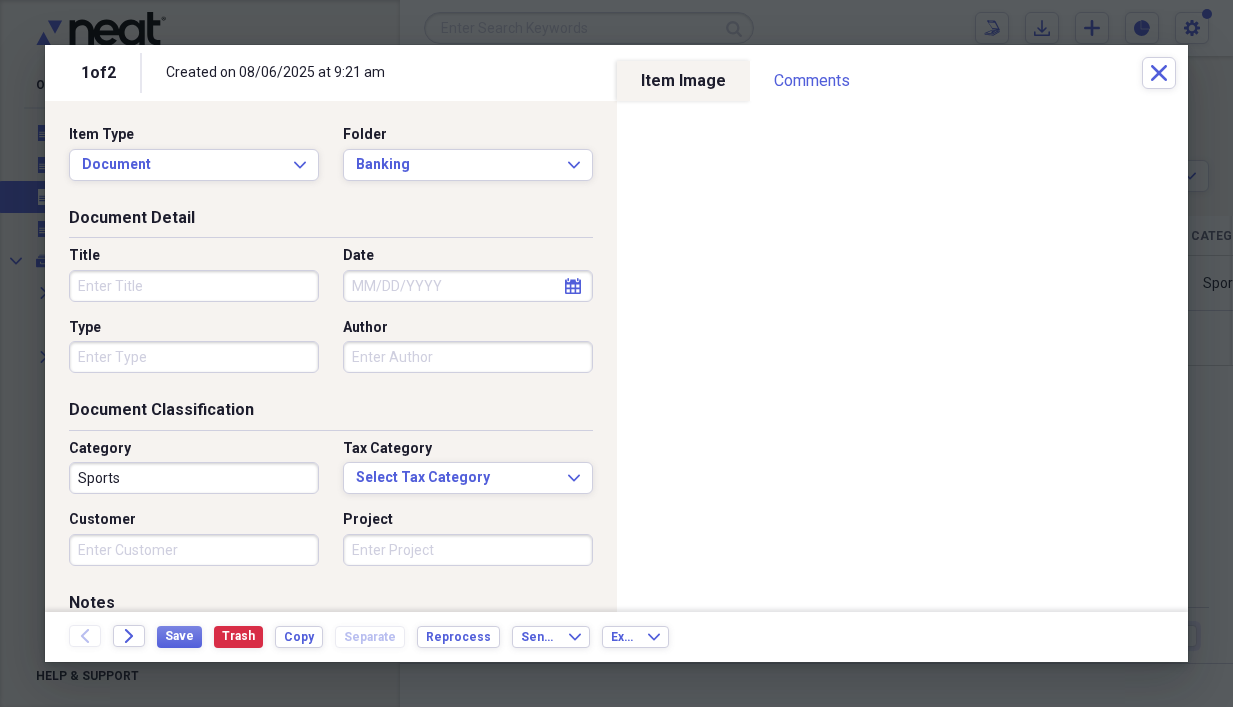 click on "Title" at bounding box center [194, 286] 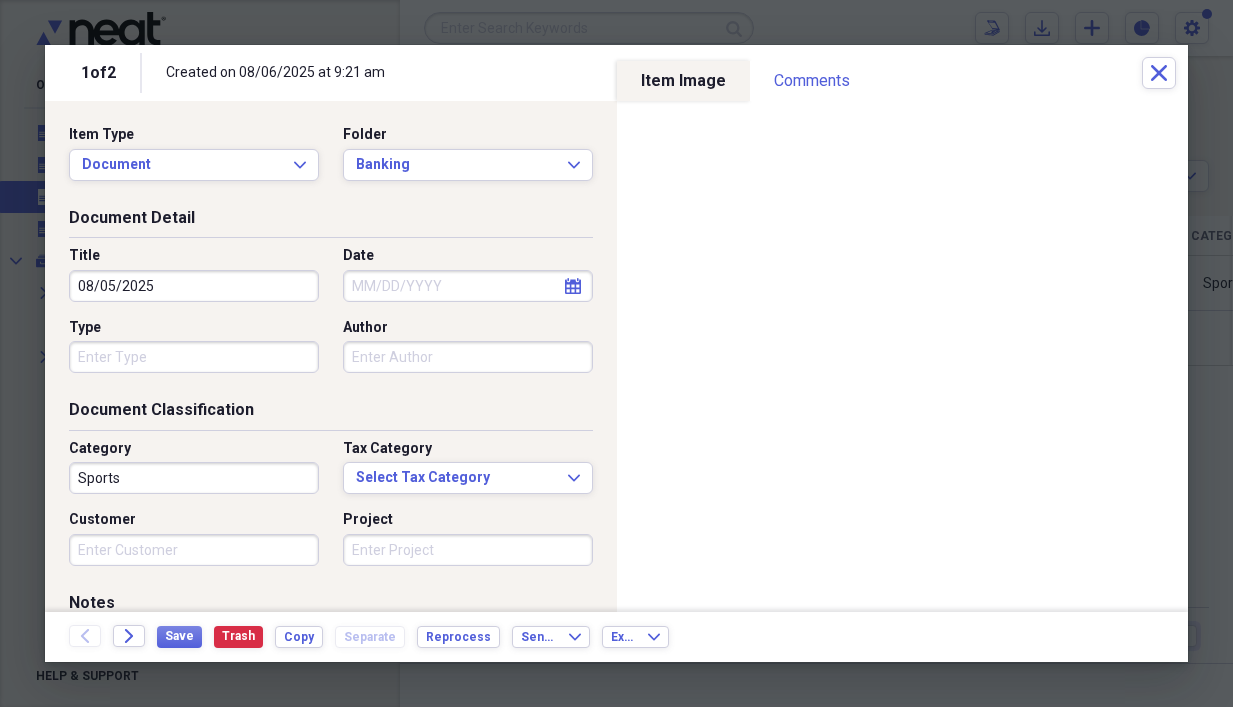 drag, startPoint x: 191, startPoint y: 279, endPoint x: 52, endPoint y: 282, distance: 139.03236 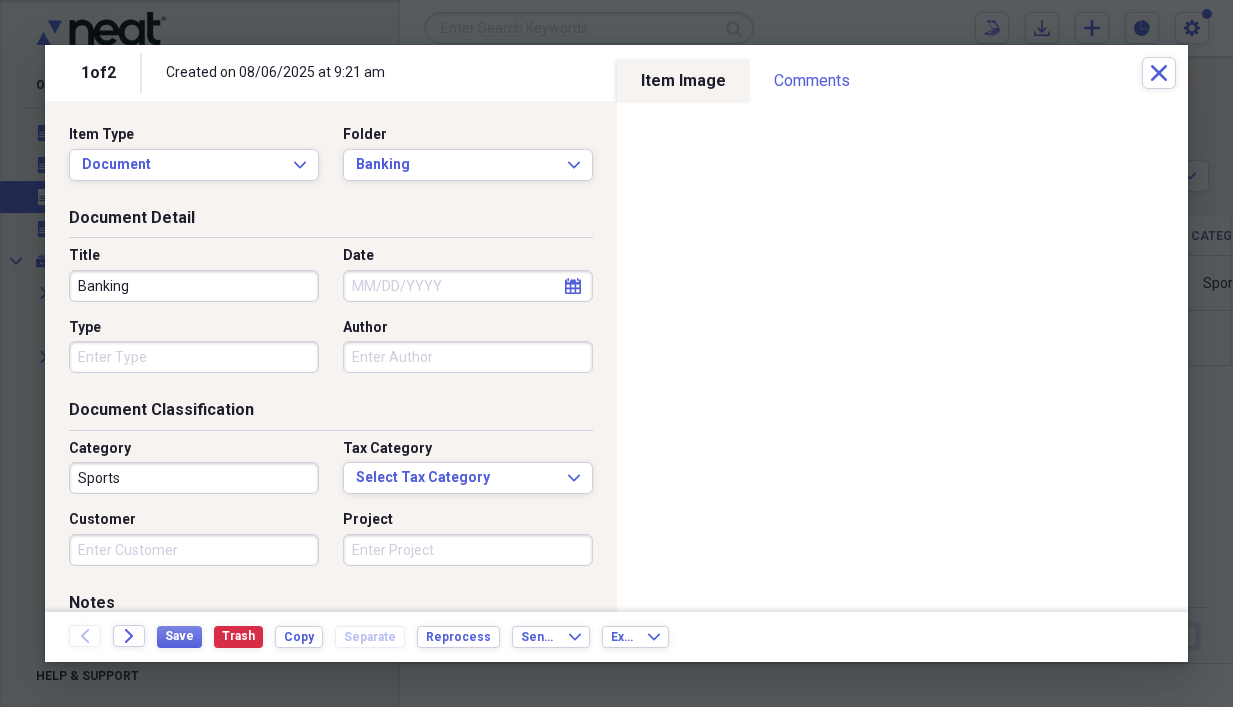 type on "Banking" 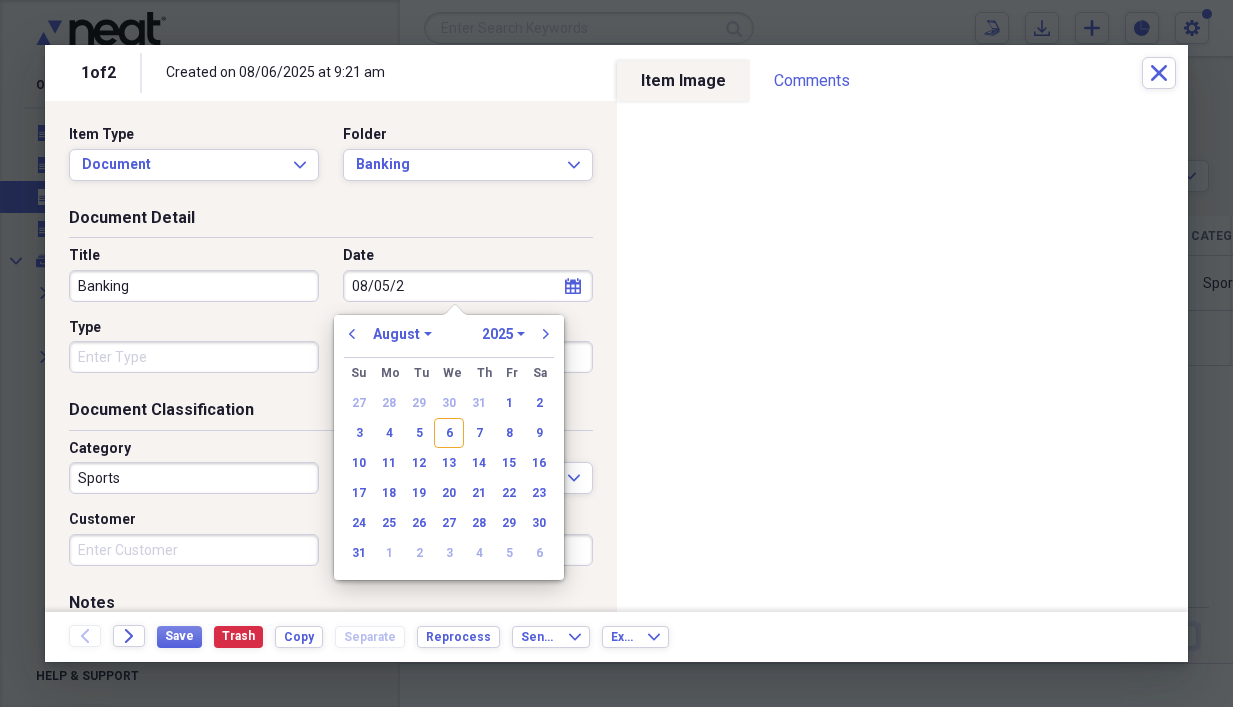 type on "08/05/20" 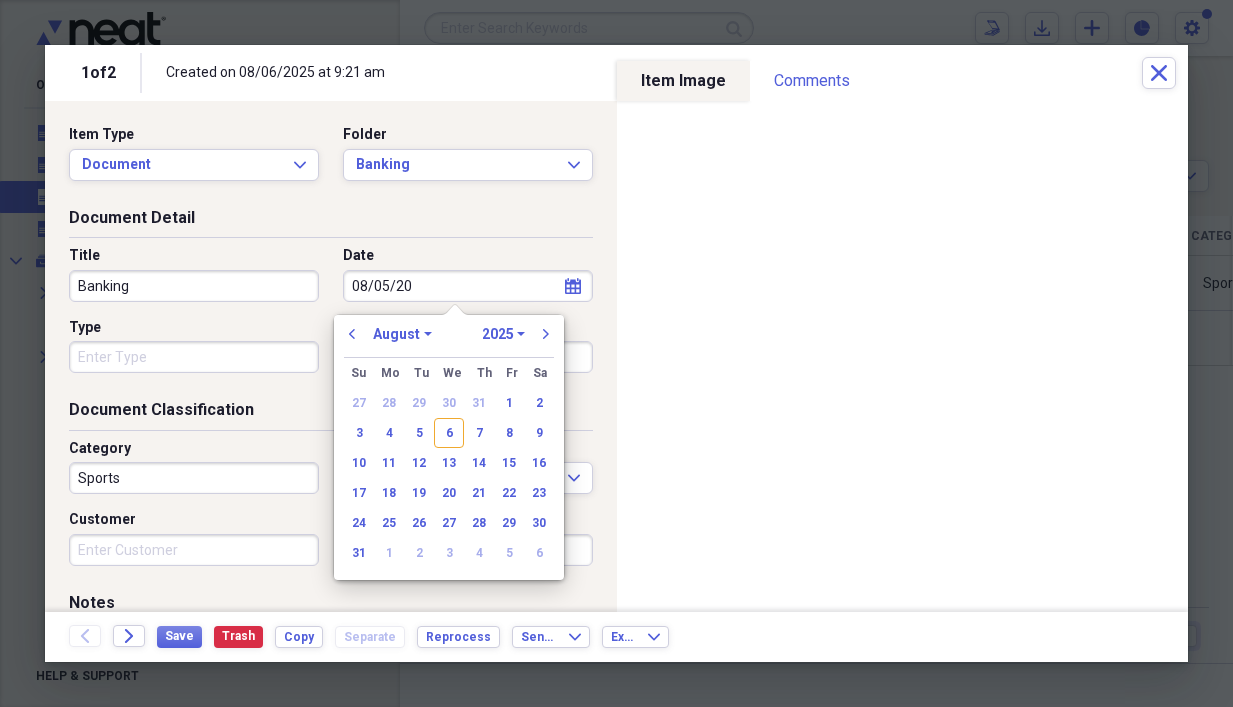 select on "2020" 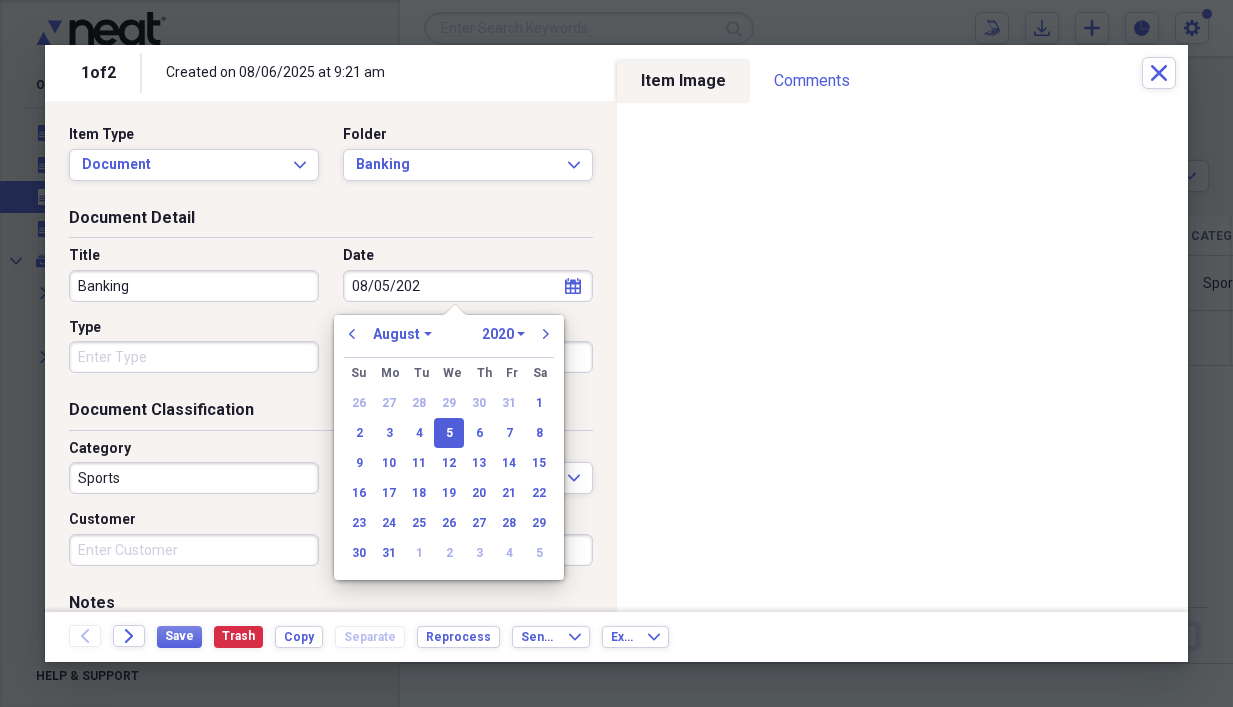 type on "08/05/2025" 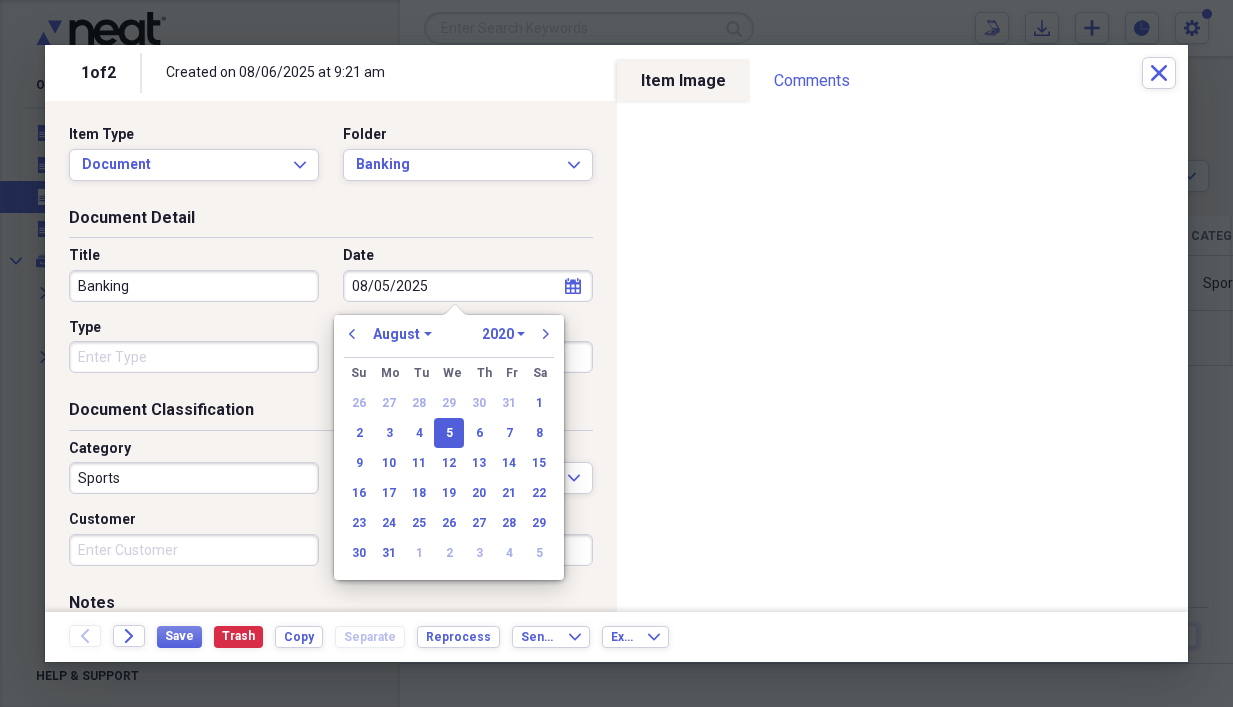 select on "2025" 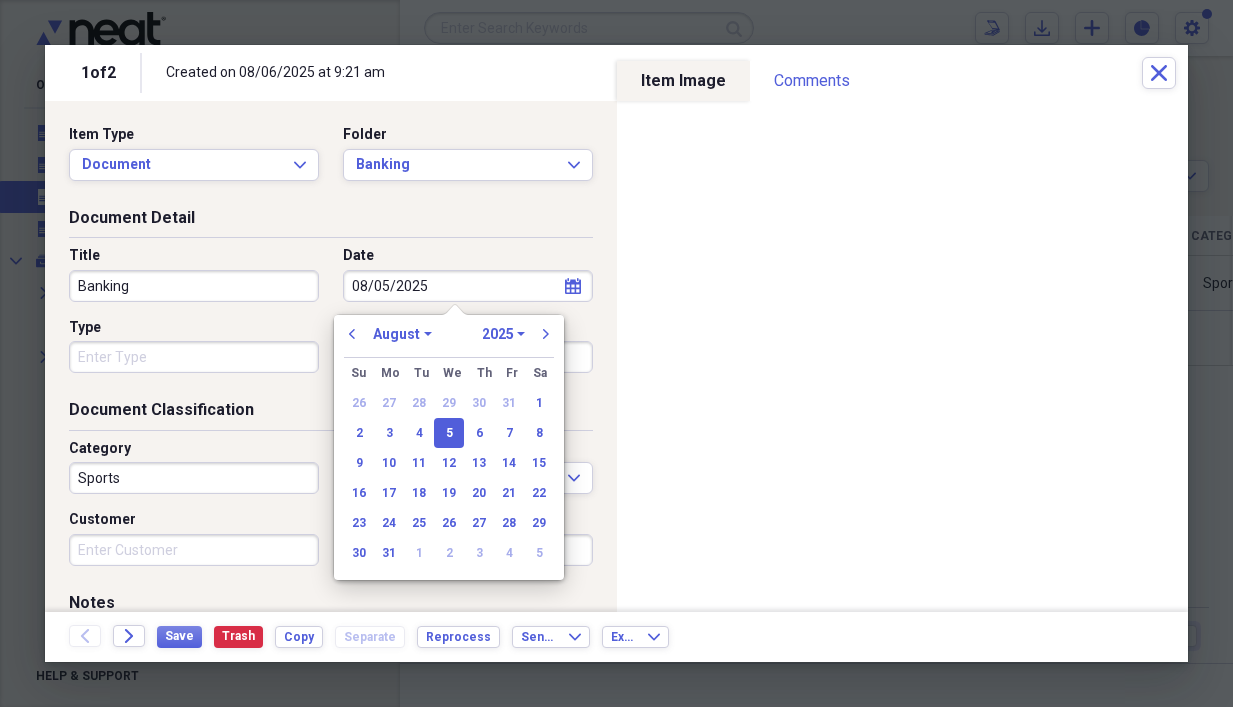 type on "08/05/2025" 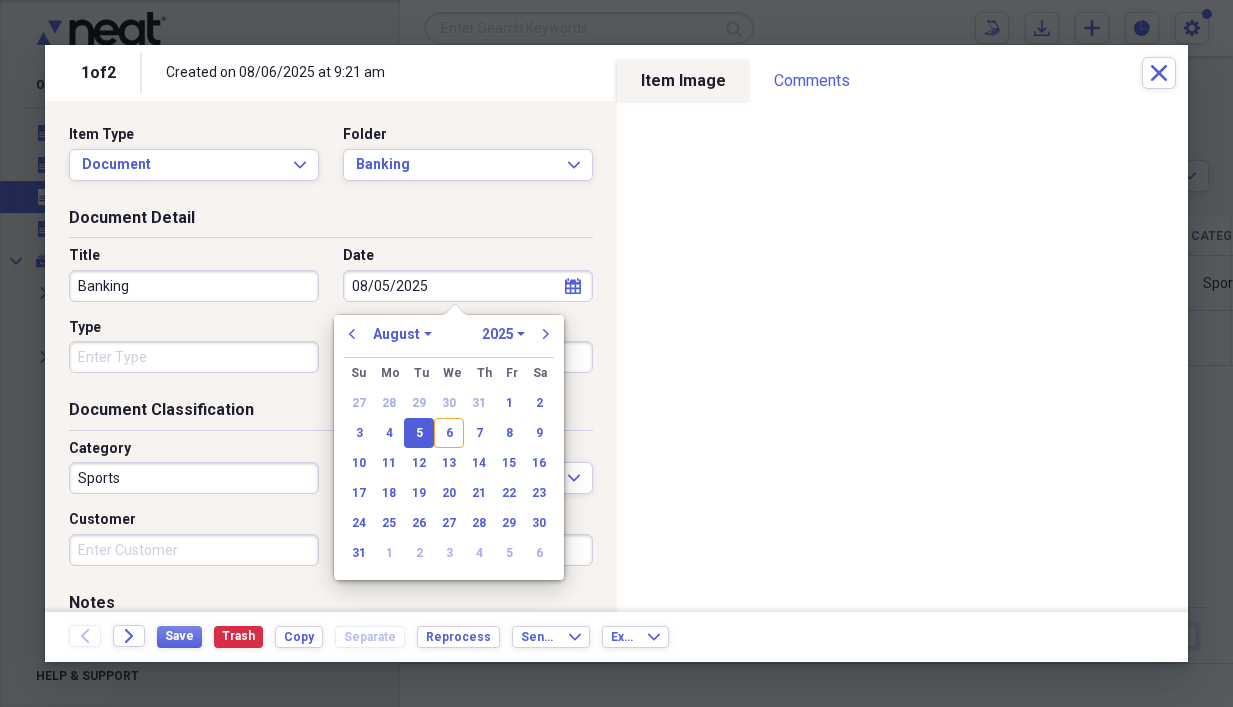 type 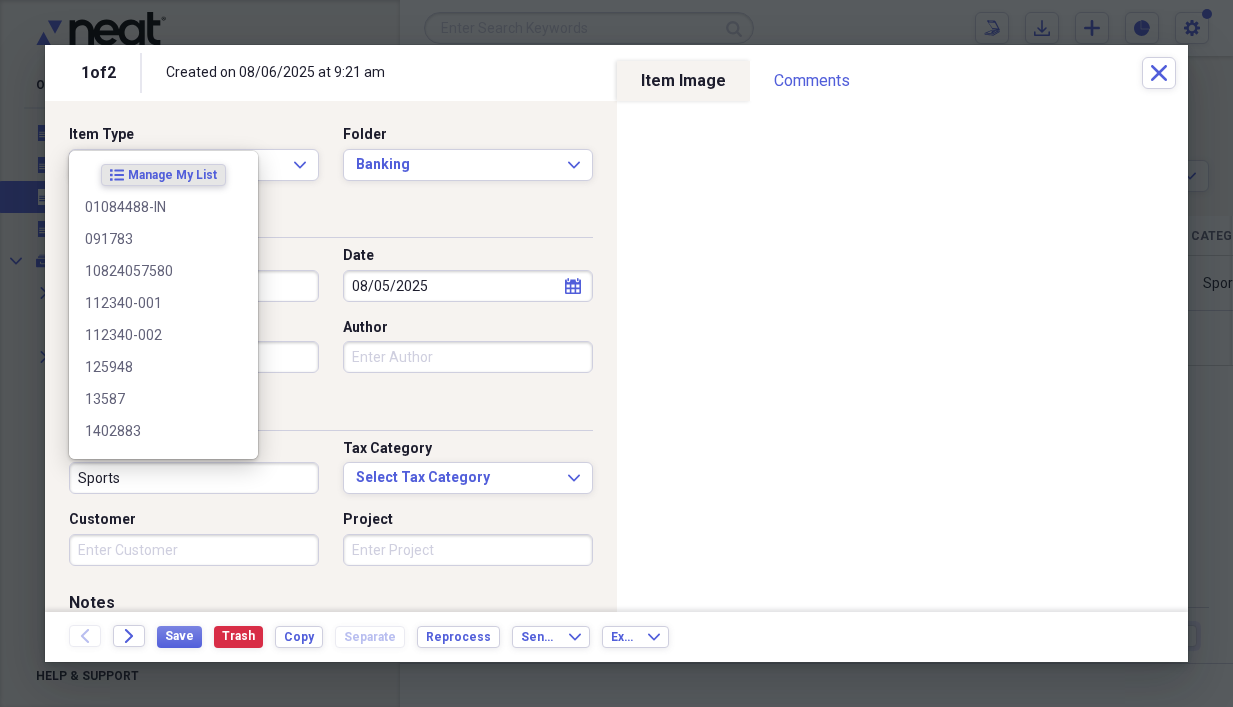 click on "Sports" at bounding box center (194, 478) 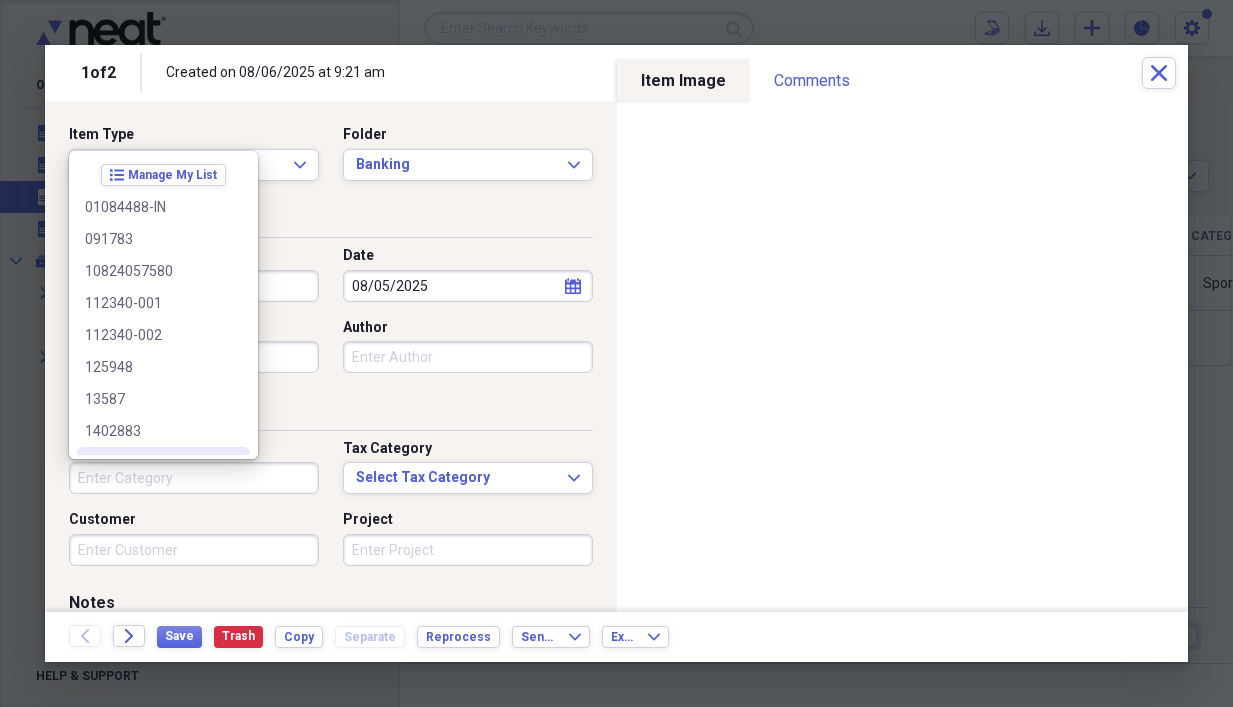 type 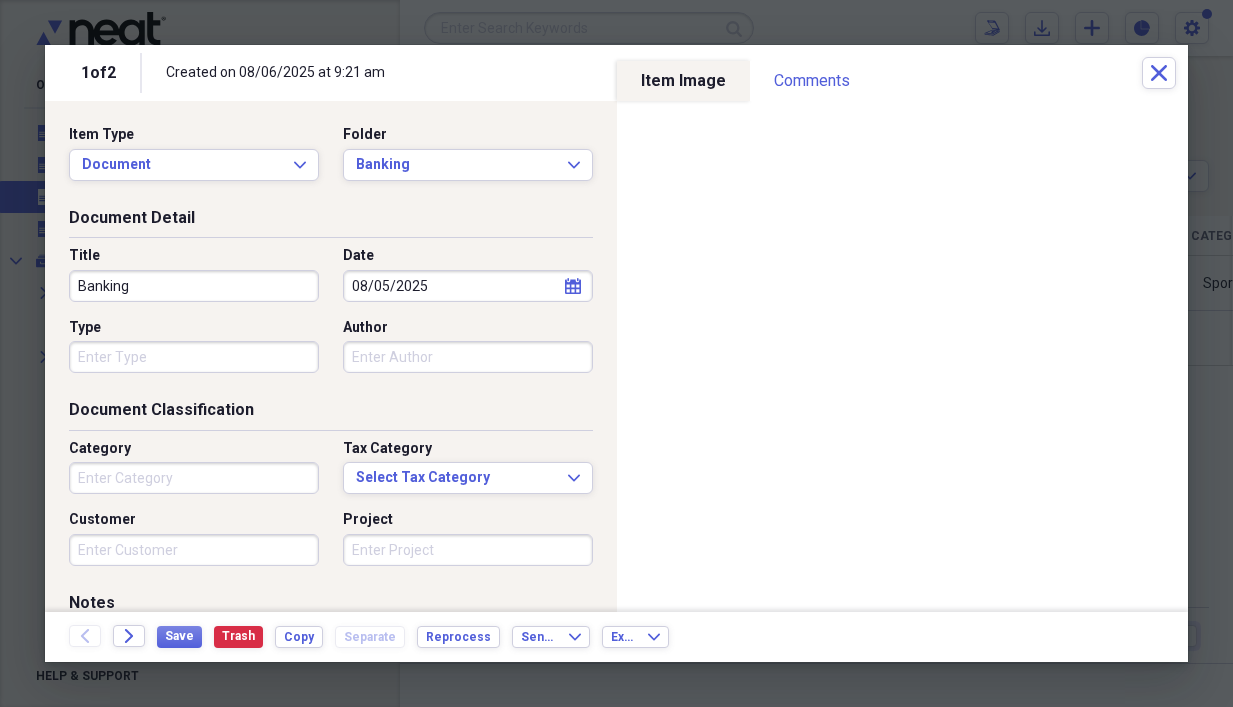 click on "Document Classification" at bounding box center [331, 414] 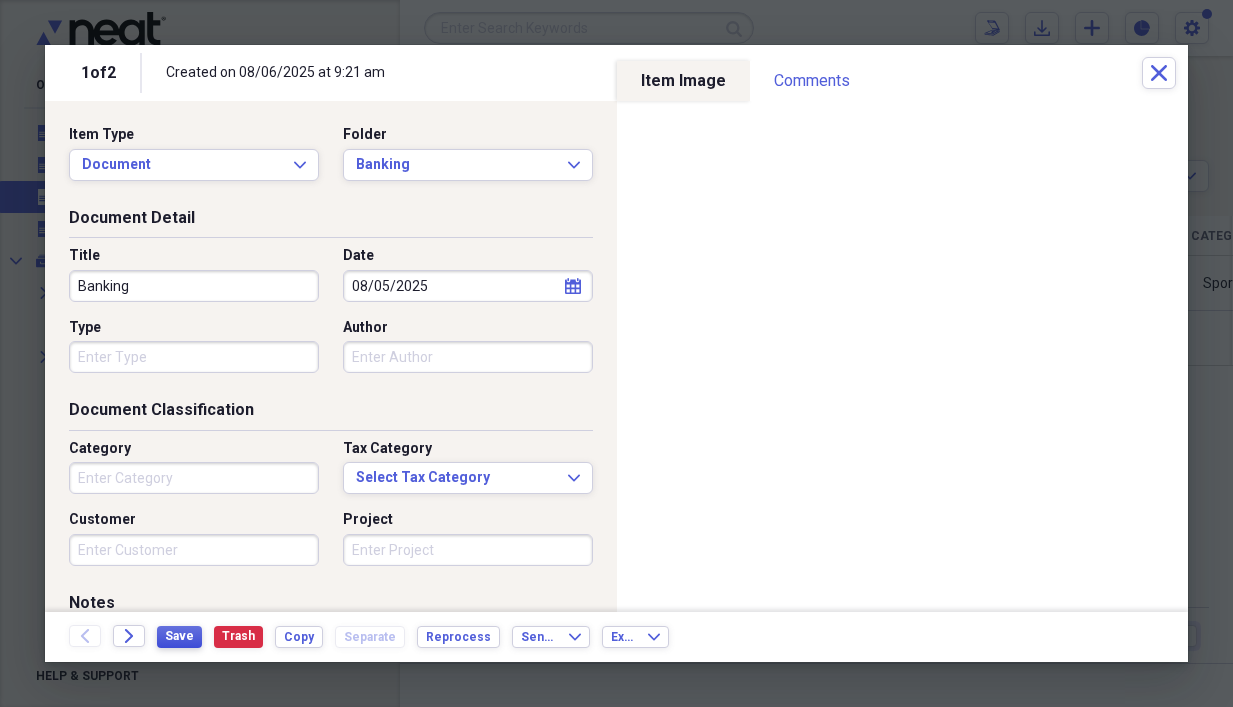 click on "Save" at bounding box center [179, 636] 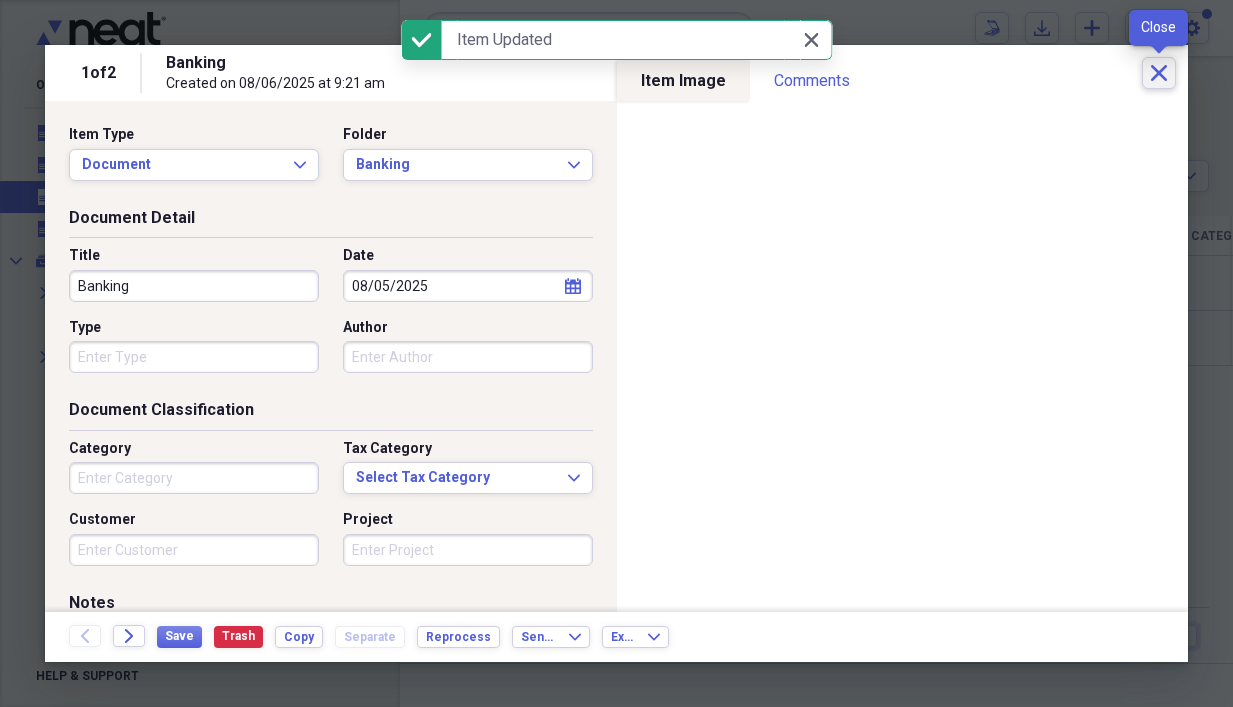click 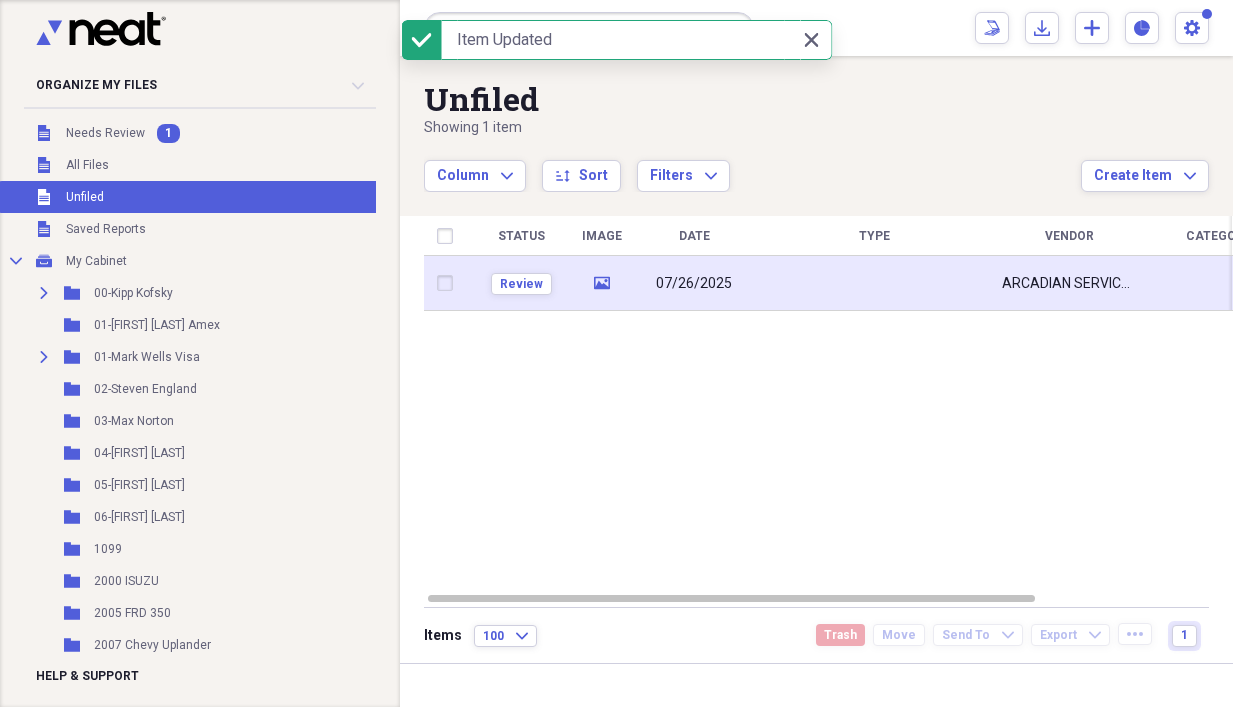 click on "07/26/2025" at bounding box center [694, 284] 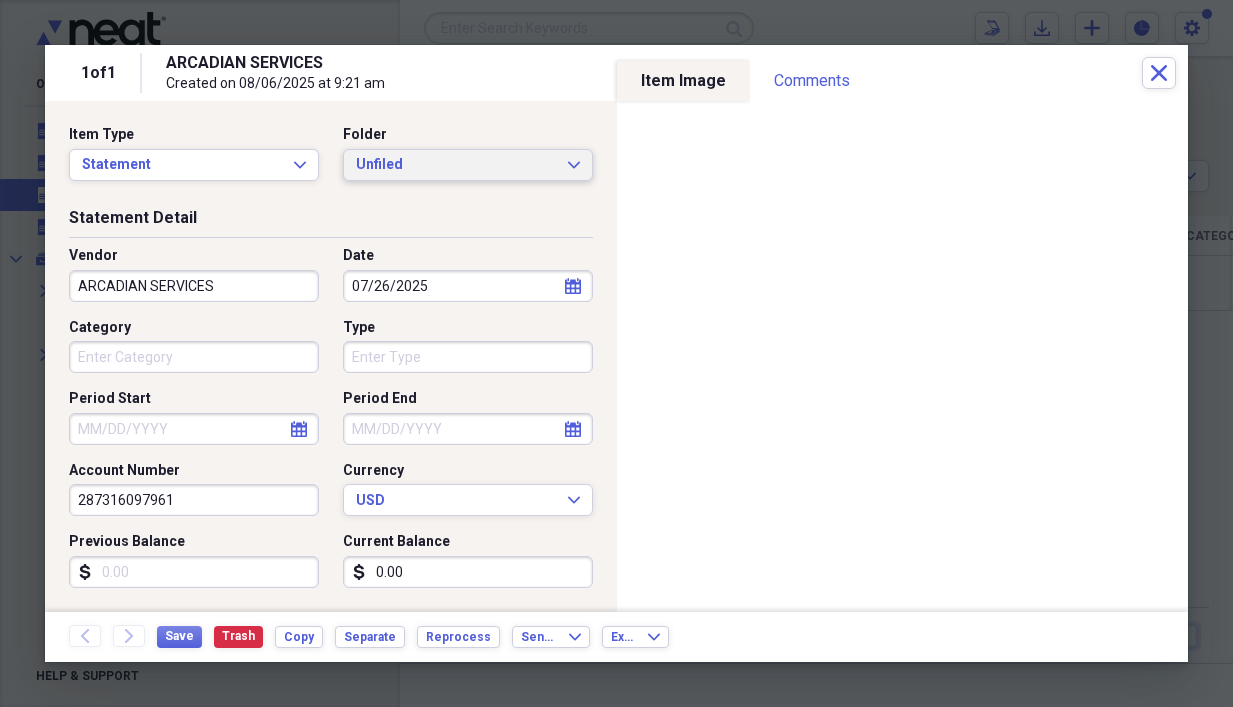 click on "Expand" 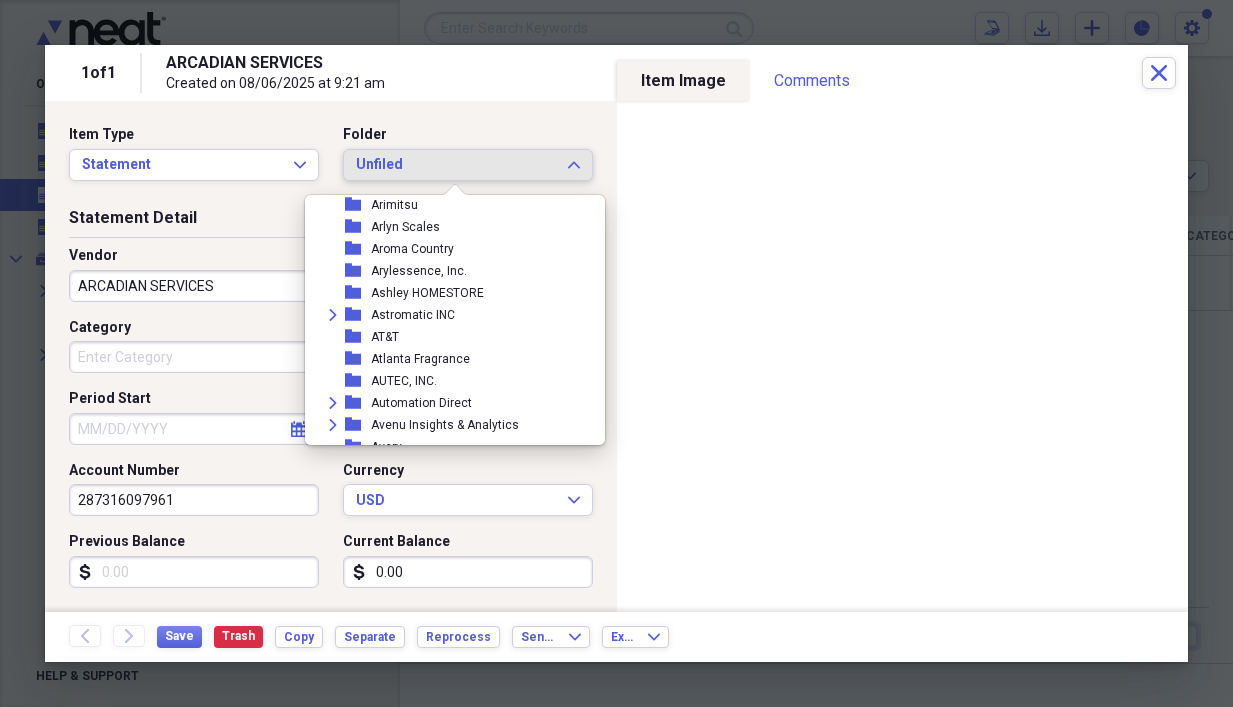 scroll, scrollTop: 1830, scrollLeft: 0, axis: vertical 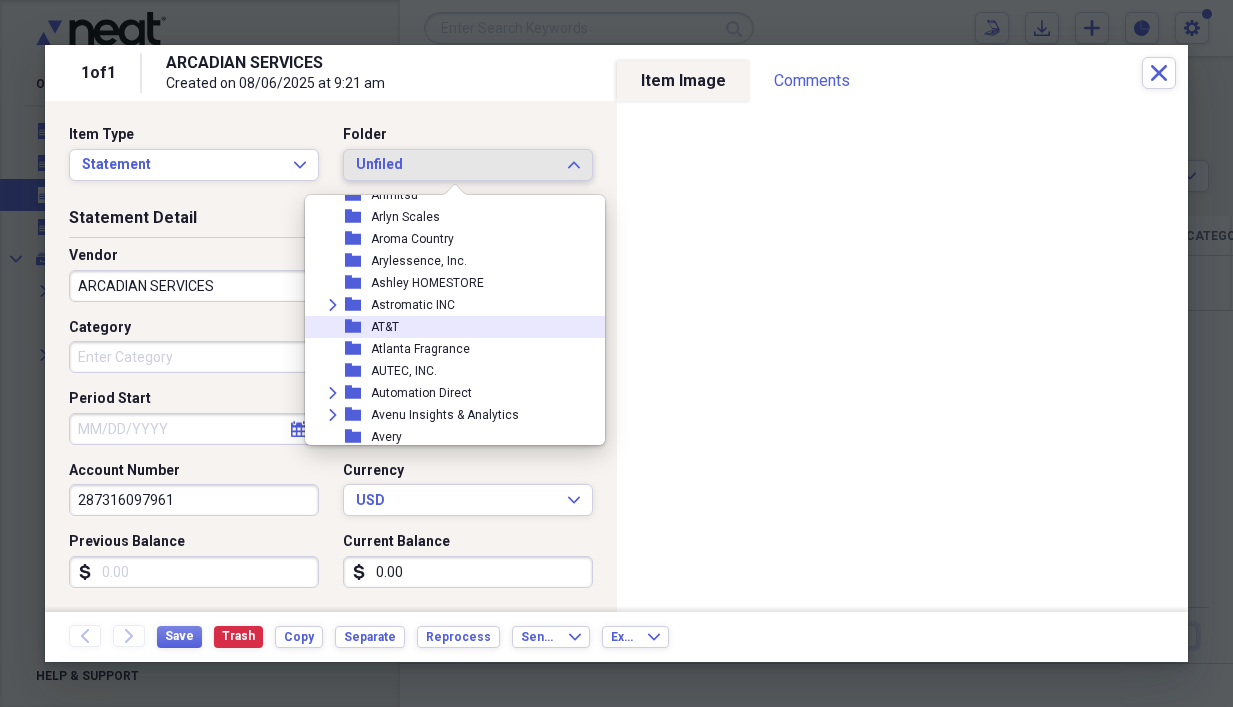 click on "folder AT&T" at bounding box center [447, 327] 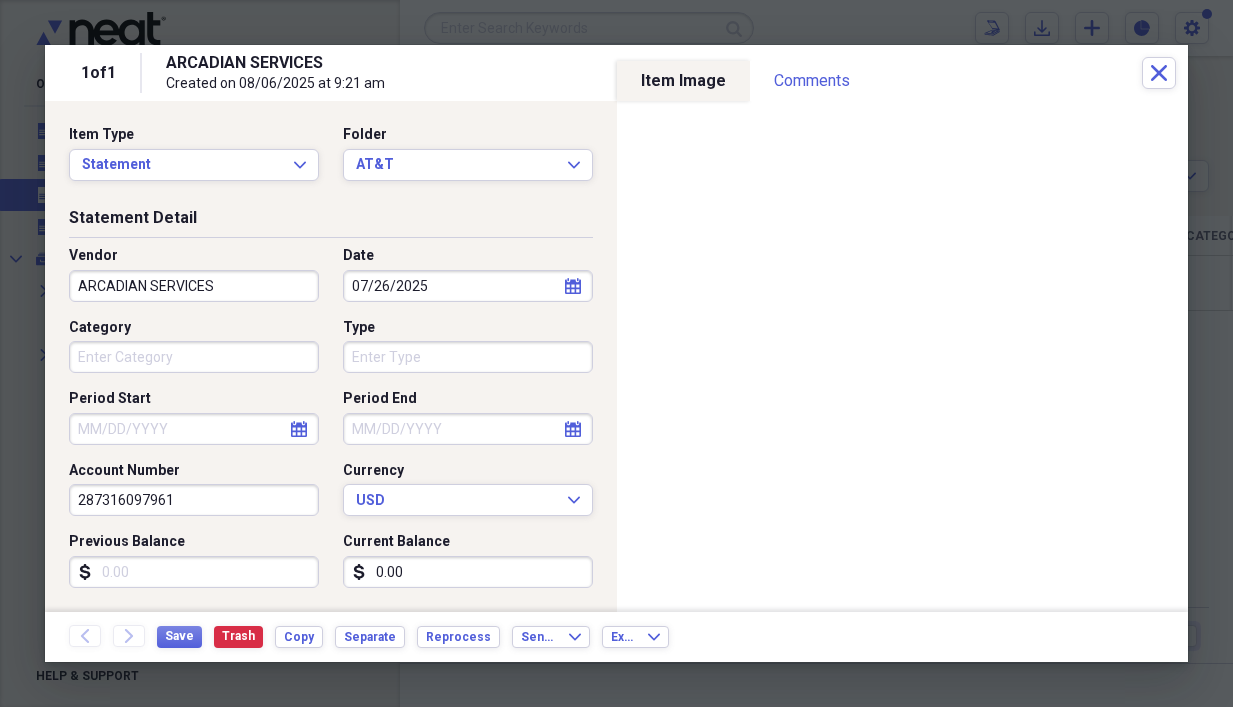click on "ARCADIAN SERVICES" at bounding box center [194, 286] 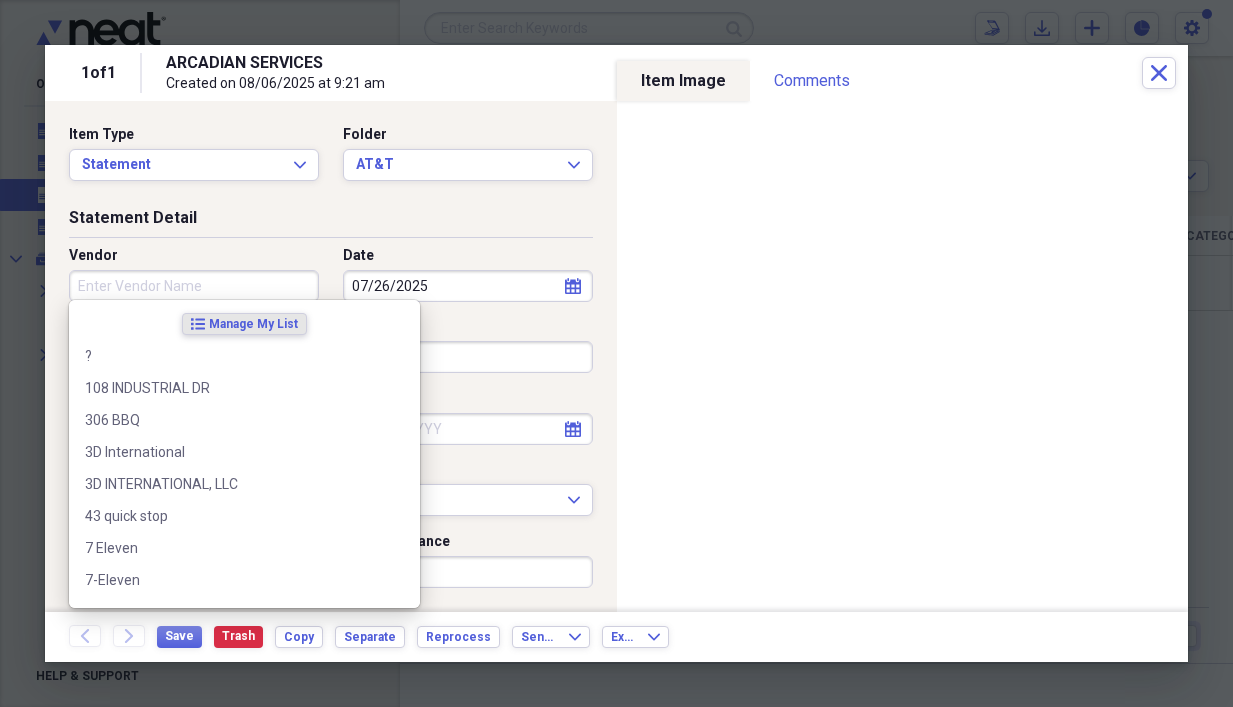 type on "a" 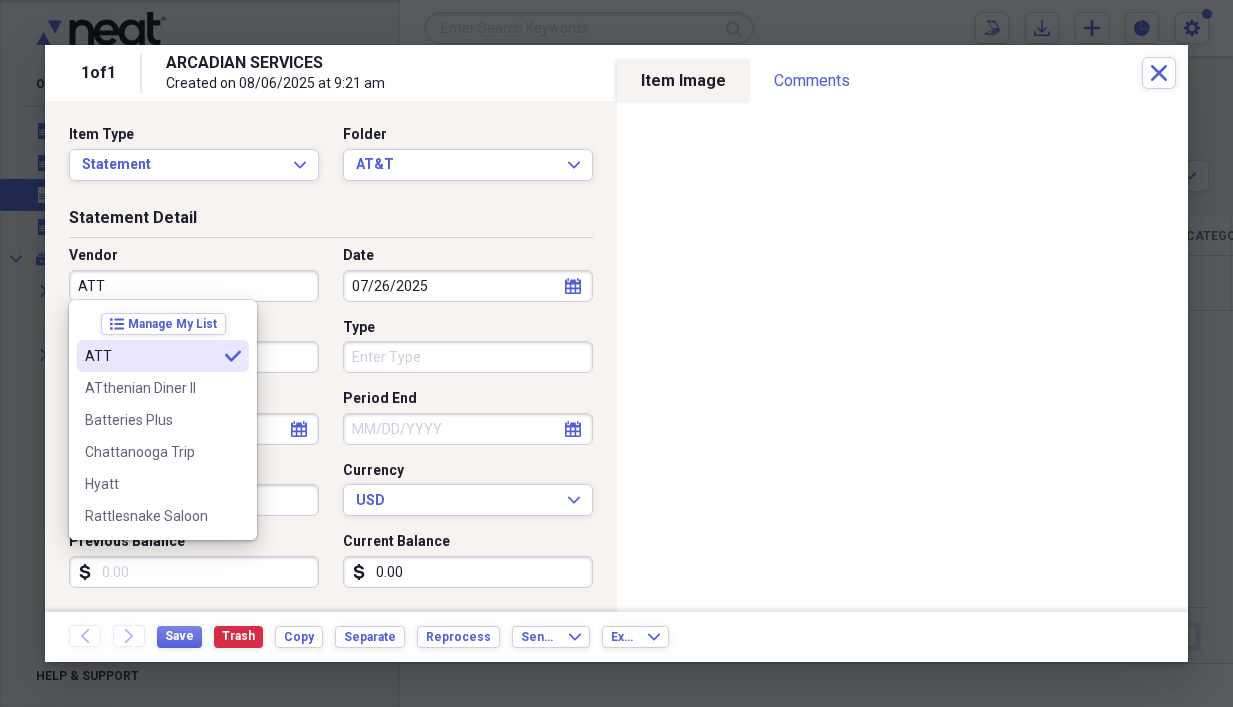 type on "ATT" 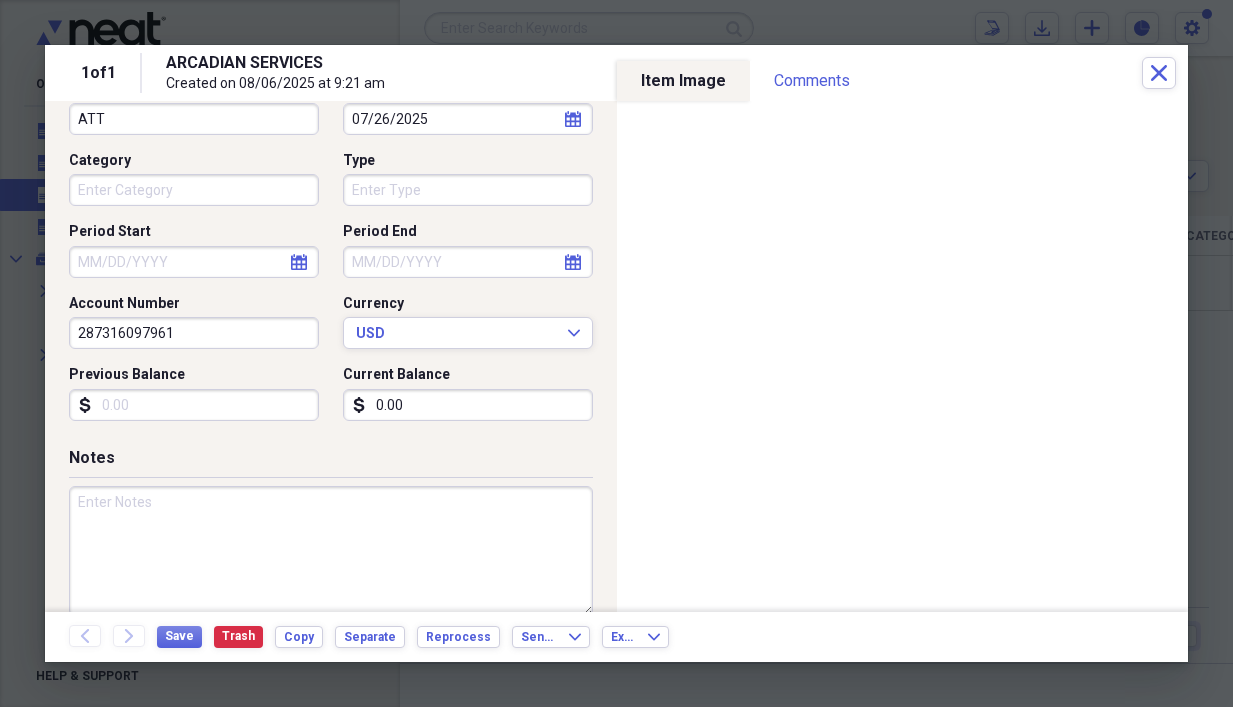scroll, scrollTop: 193, scrollLeft: 0, axis: vertical 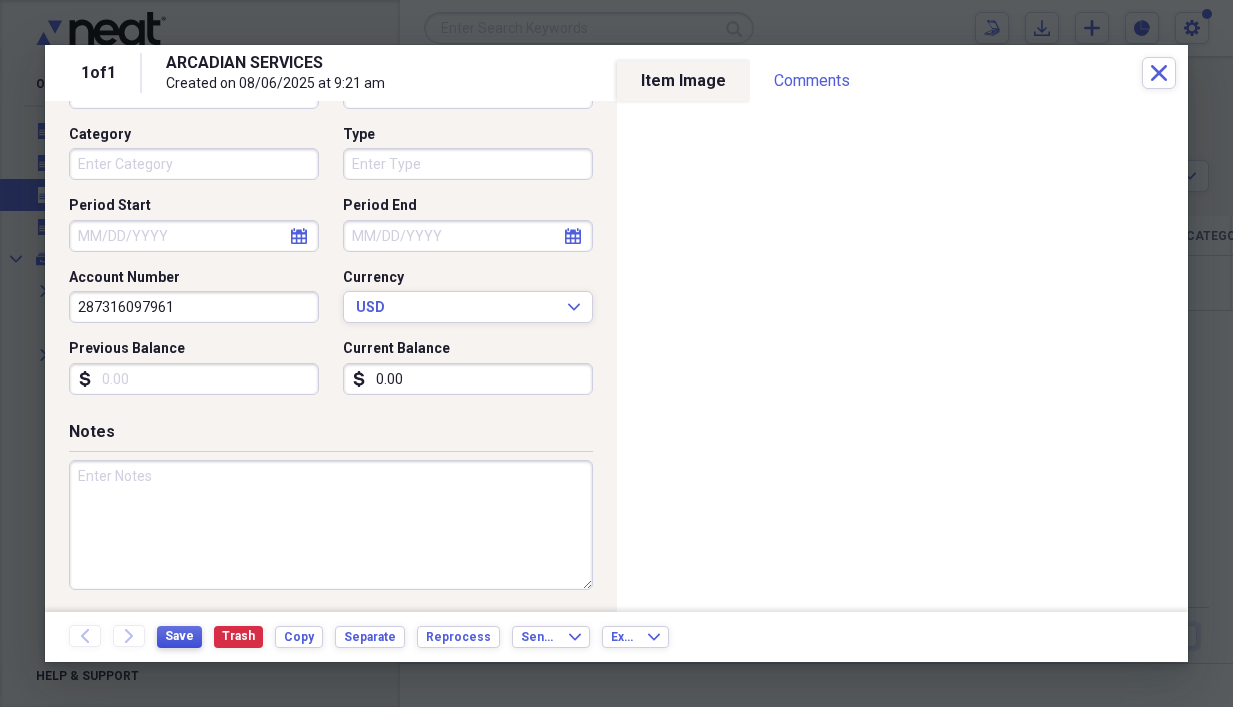 click on "Save" at bounding box center [179, 636] 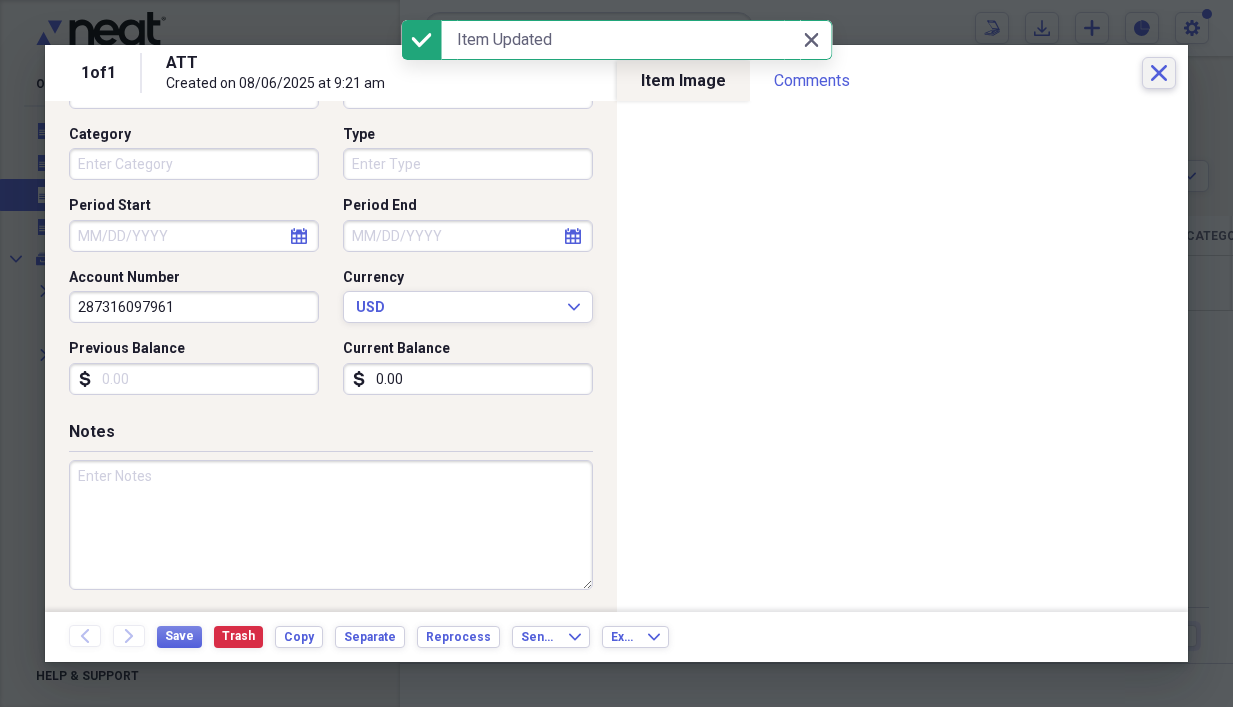 click on "Close" 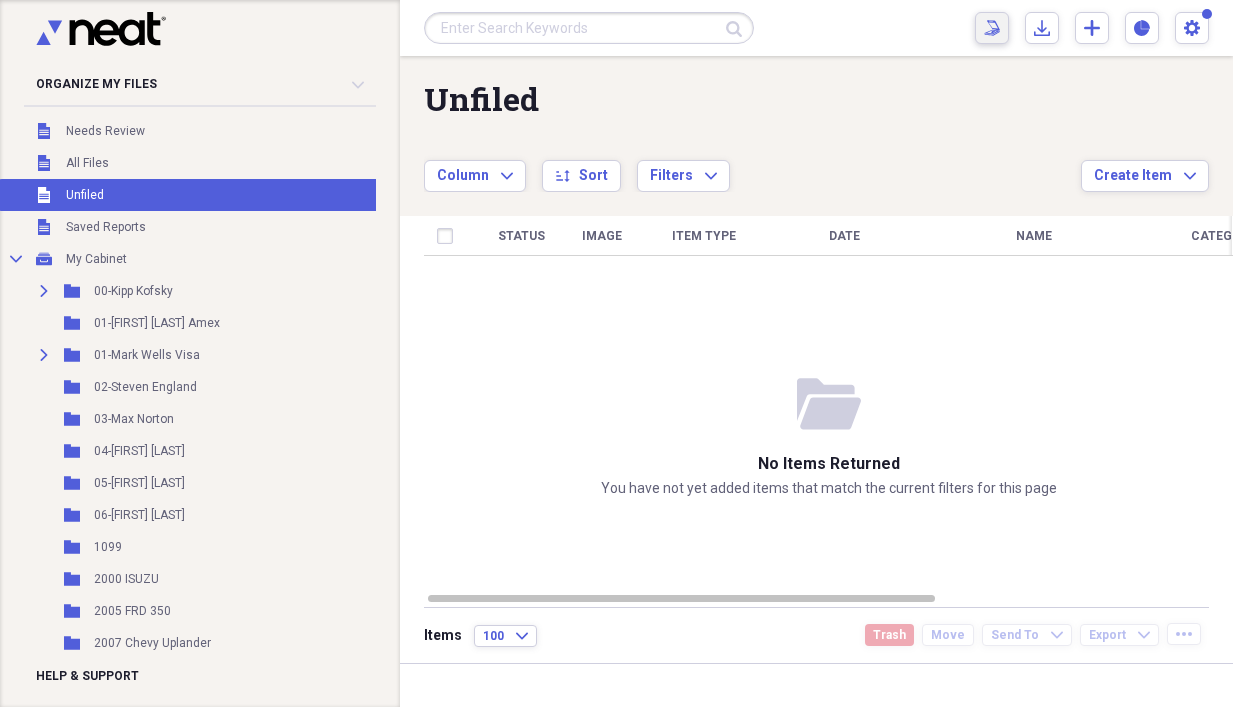 click on "Scan Scan" at bounding box center [992, 28] 